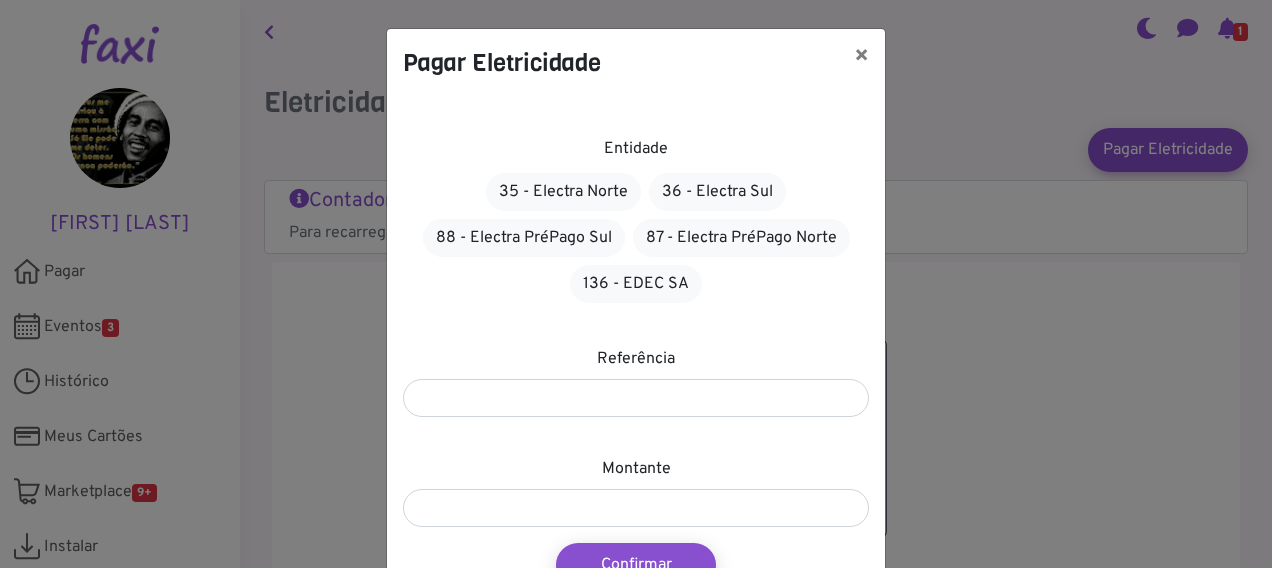 scroll, scrollTop: 0, scrollLeft: 0, axis: both 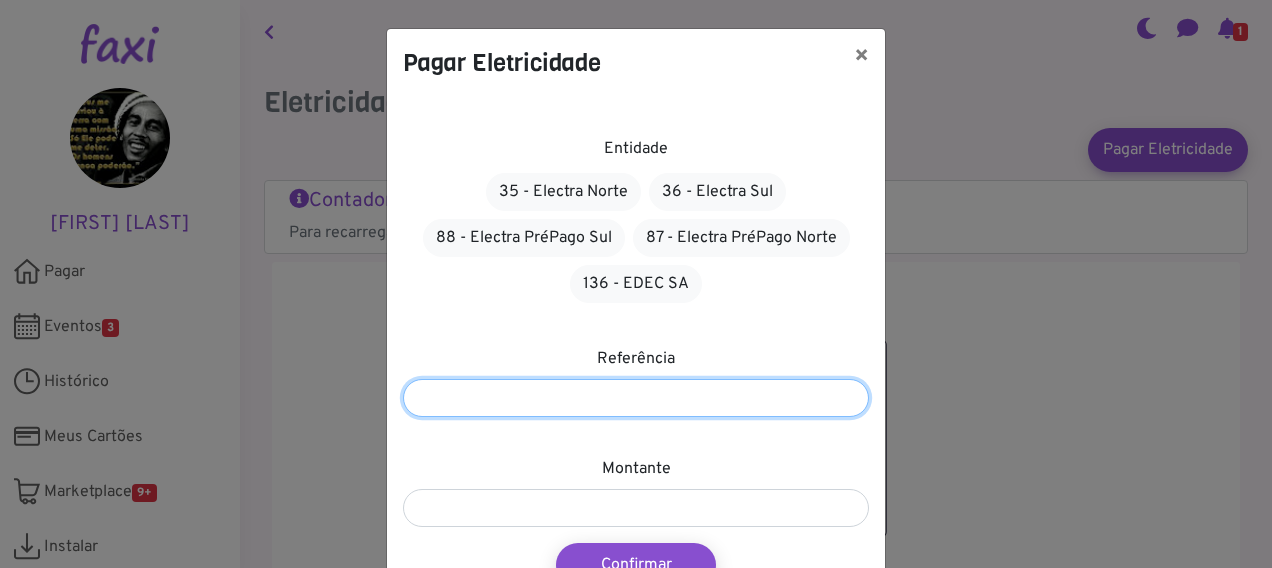 click at bounding box center [636, 398] 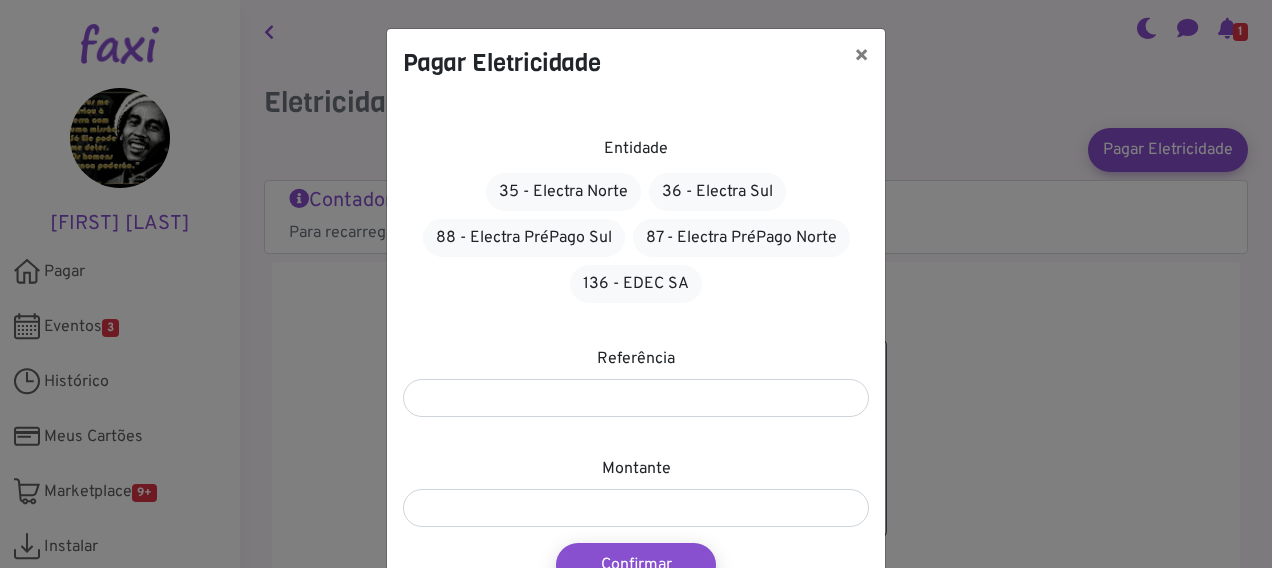 click on "Entidade
35
-
Electra Norte
36
-
Electra Sul
88
-
Electra PréPago Sul
87
-
Electra PréPago Norte
136
-
EDEC SA
Referência   *******     Montante
Confirmar
Cancelar" at bounding box center (636, 374) 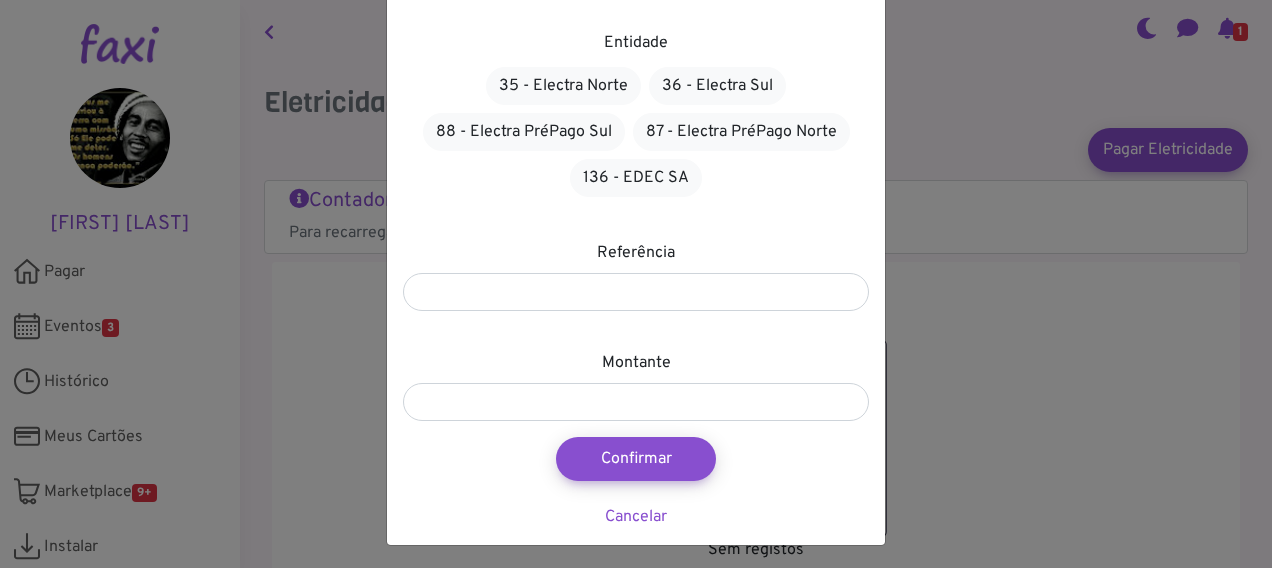 scroll, scrollTop: 109, scrollLeft: 0, axis: vertical 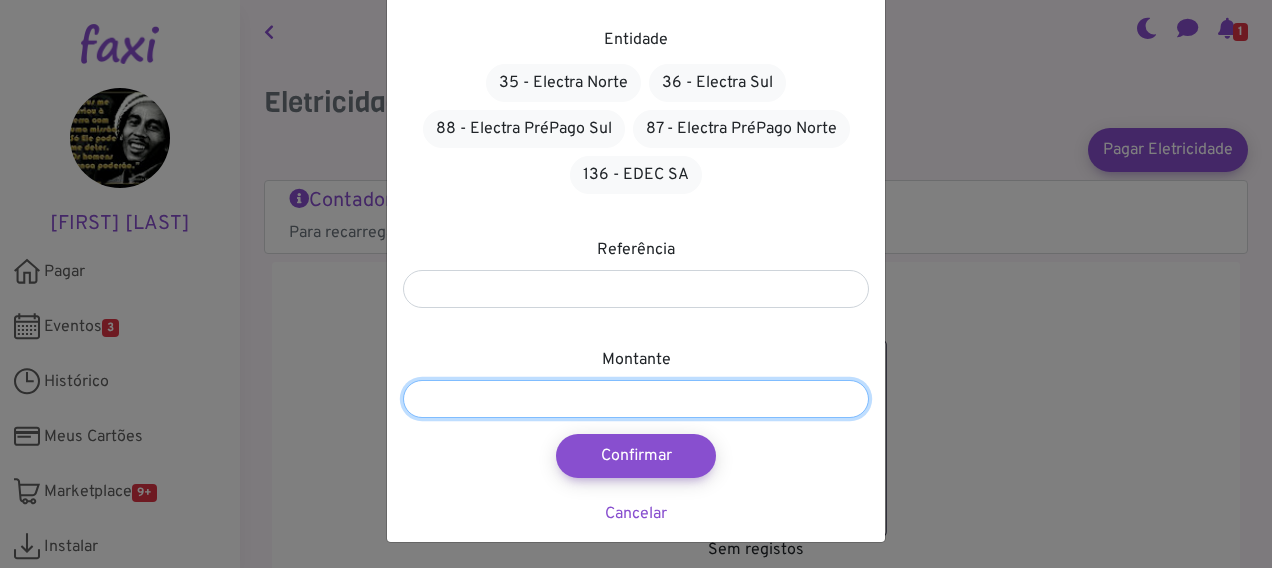 click at bounding box center (636, 399) 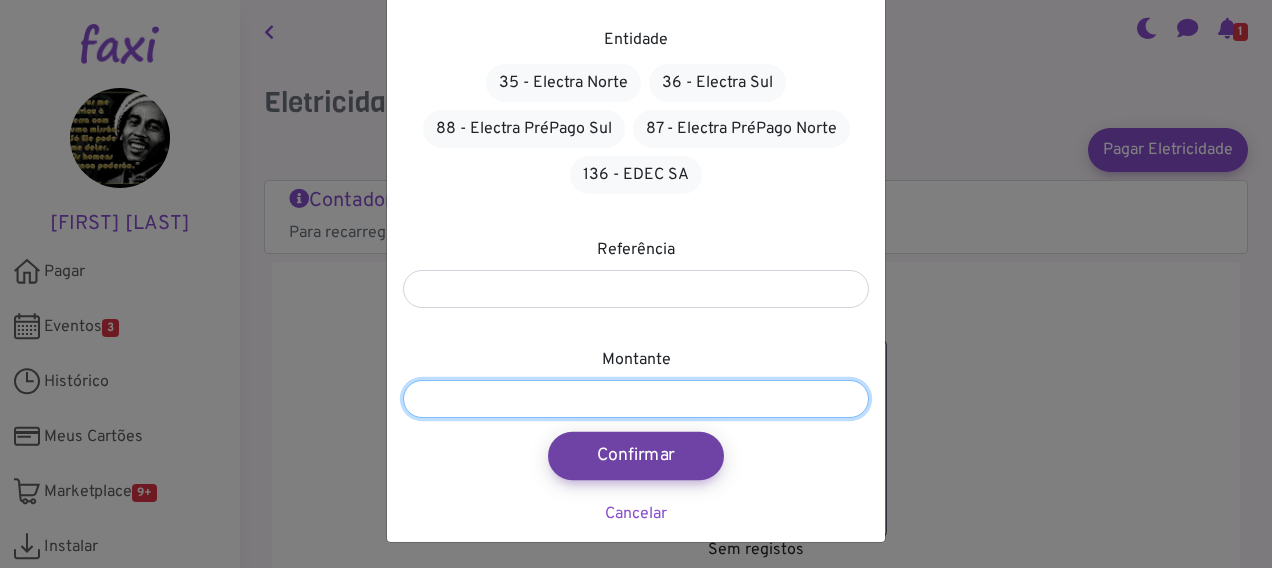 type on "****" 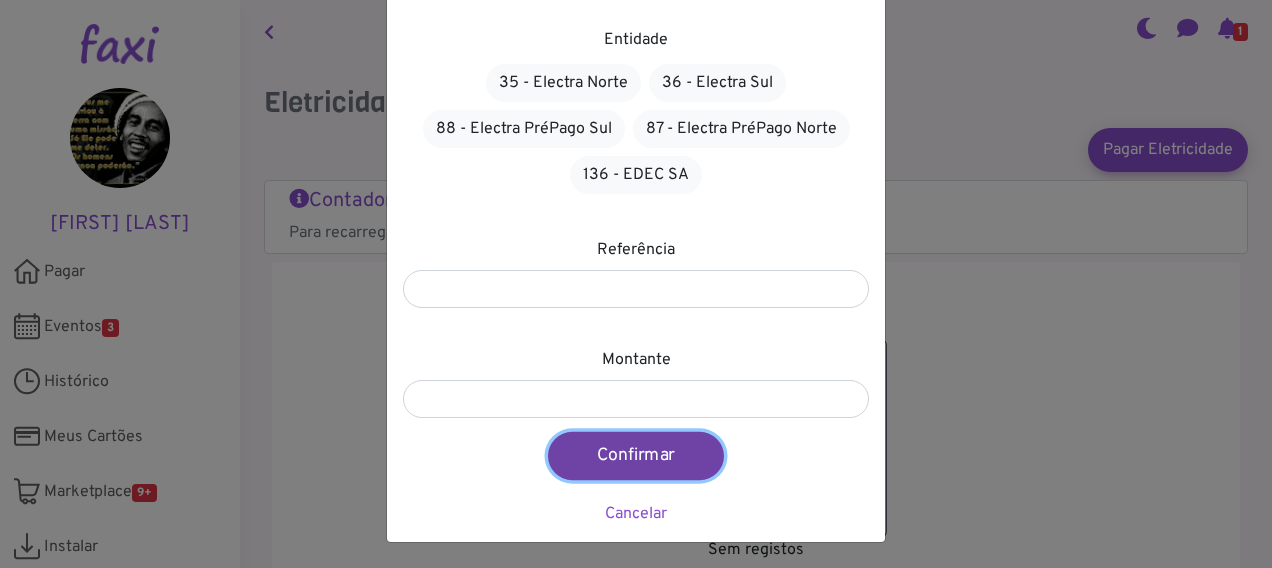 click on "Confirmar" at bounding box center [636, 456] 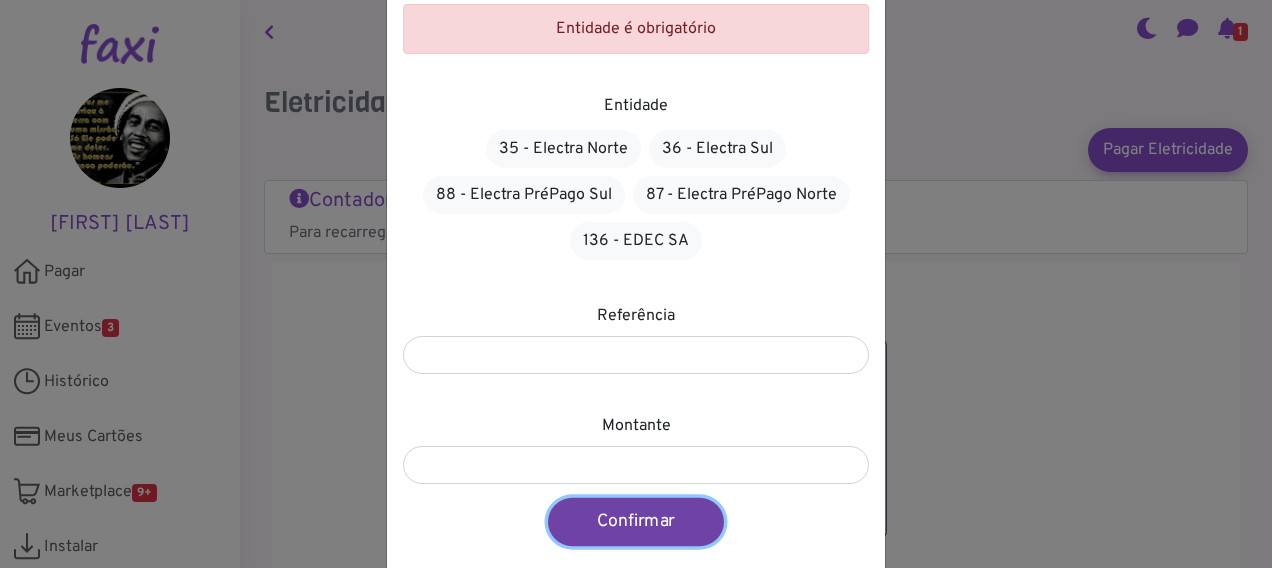 scroll, scrollTop: 174, scrollLeft: 0, axis: vertical 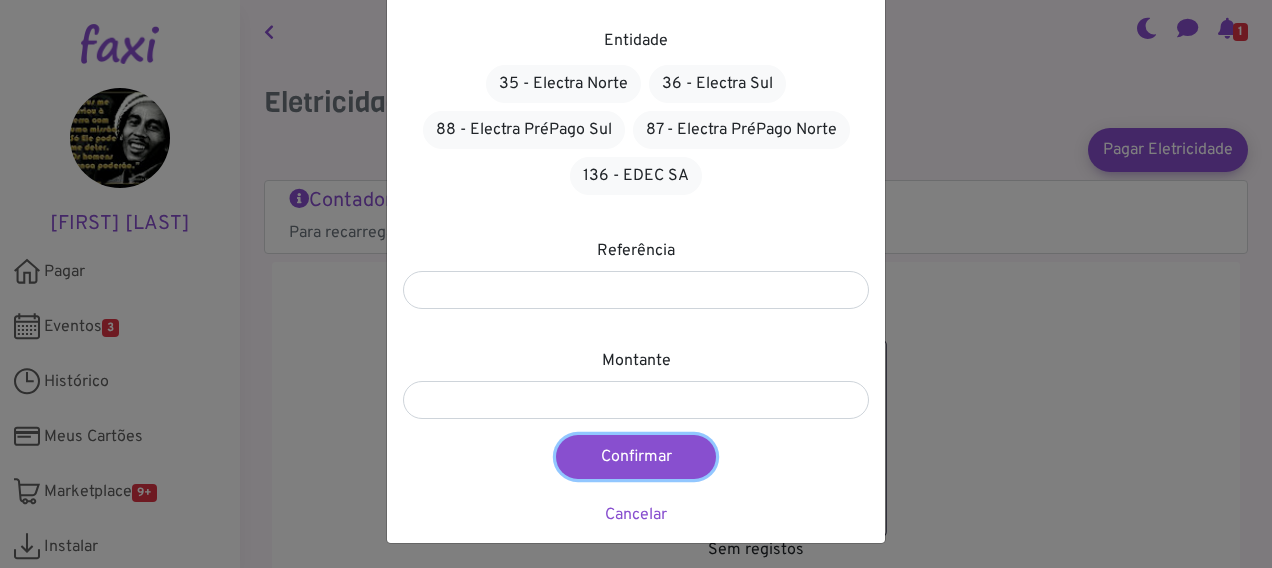 type 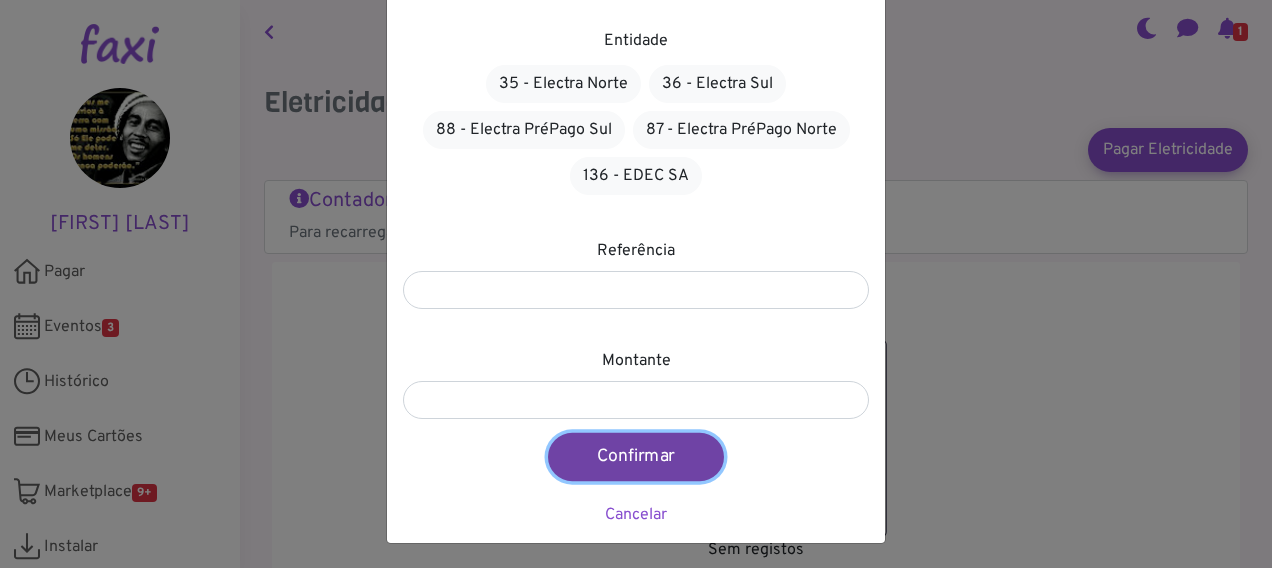click on "Confirmar" at bounding box center (636, 457) 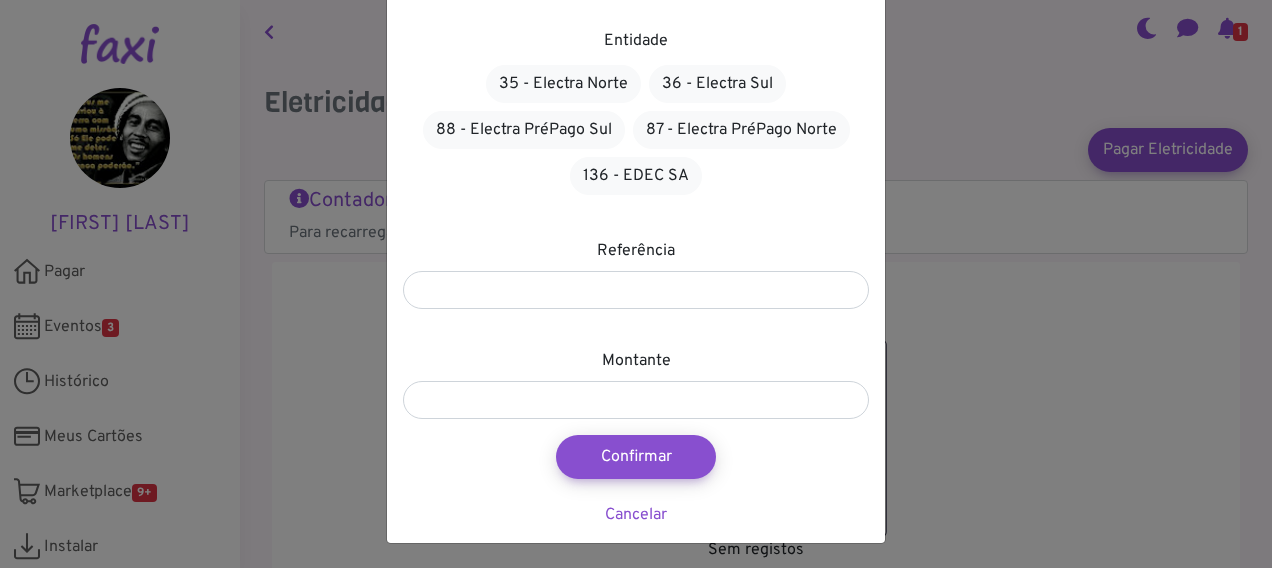 click on "Entidade é obrigatório     Entidade
35
-
Electra Norte
36
-
Electra Sul
88
-
Electra PréPago Sul
87
-
Electra PréPago Norte
136
-
EDEC SA
Referência   *******     Montante             ****
Confirmar
Cancelar" at bounding box center (636, 233) 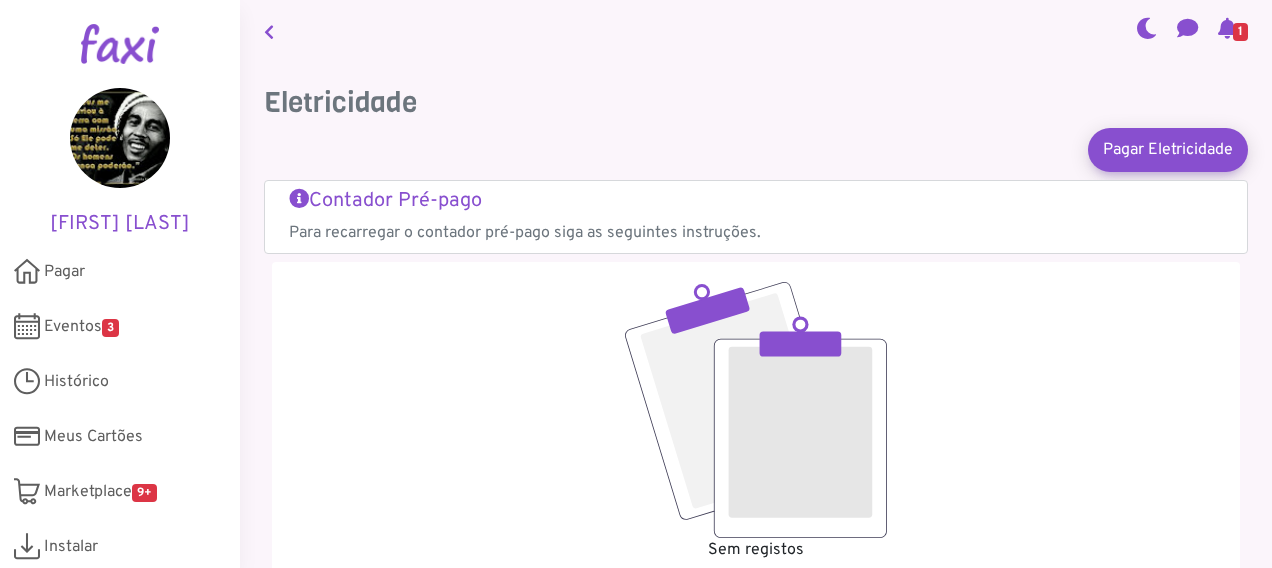 click on "Sem registos" at bounding box center (756, 422) 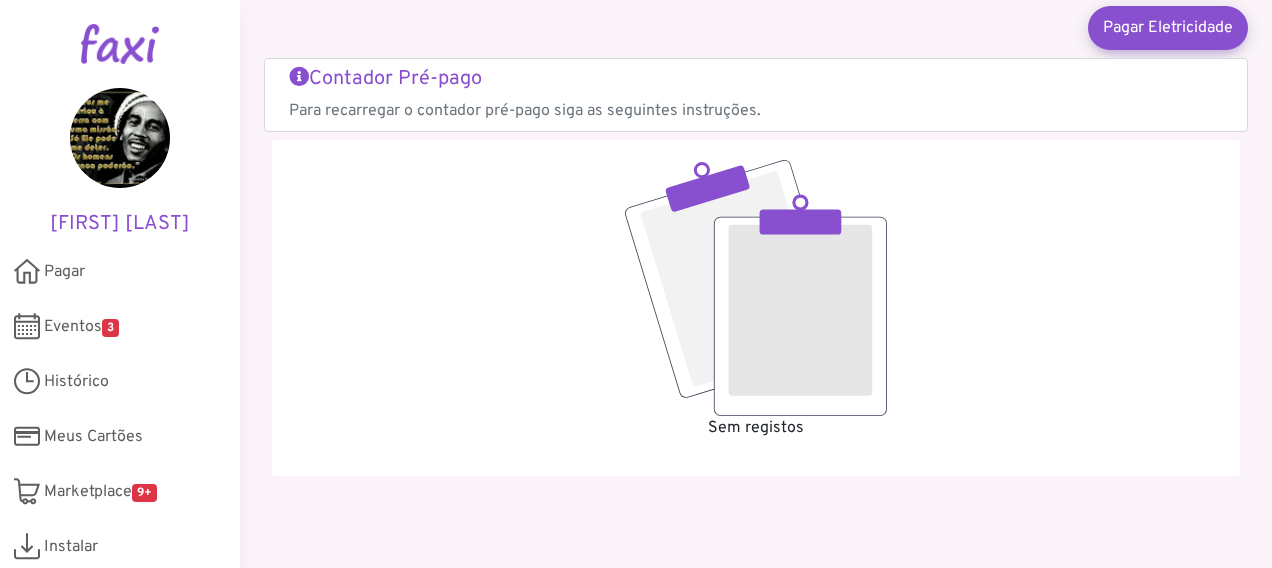 scroll, scrollTop: 133, scrollLeft: 0, axis: vertical 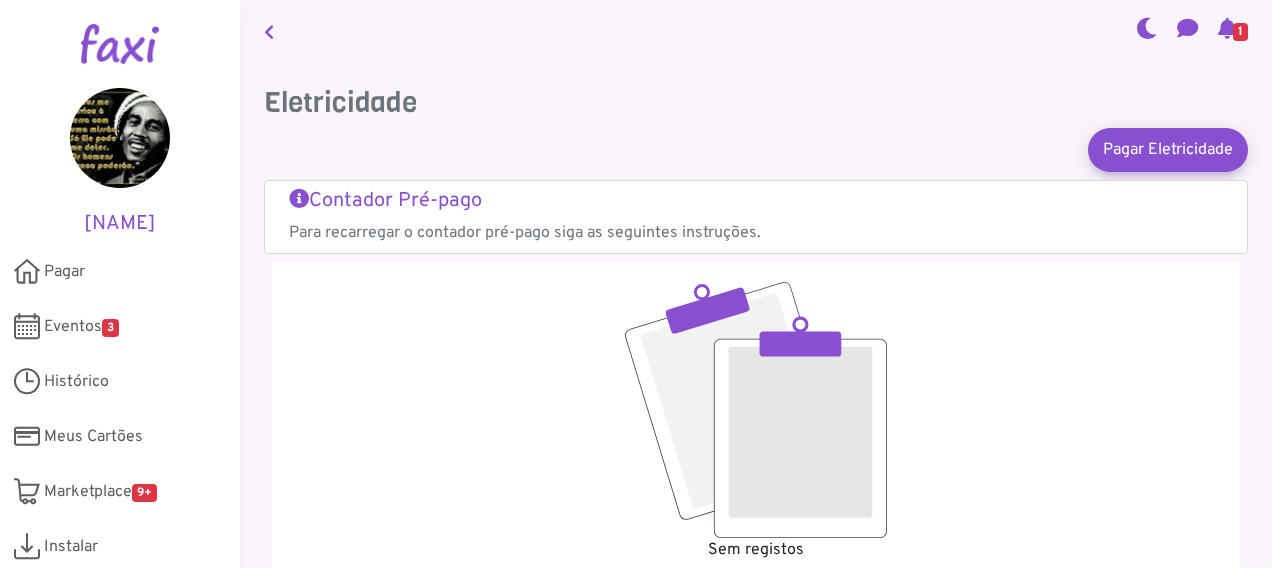 click on "Para recarregar o contador pré-pago siga as seguintes instruções." at bounding box center (756, 233) 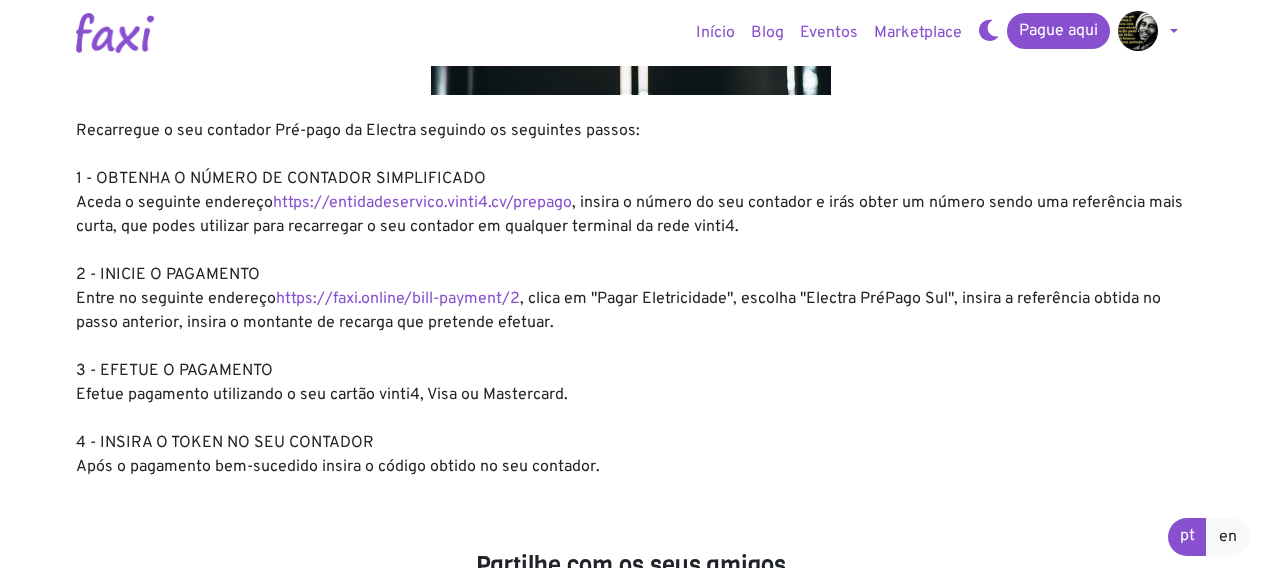 scroll, scrollTop: 320, scrollLeft: 0, axis: vertical 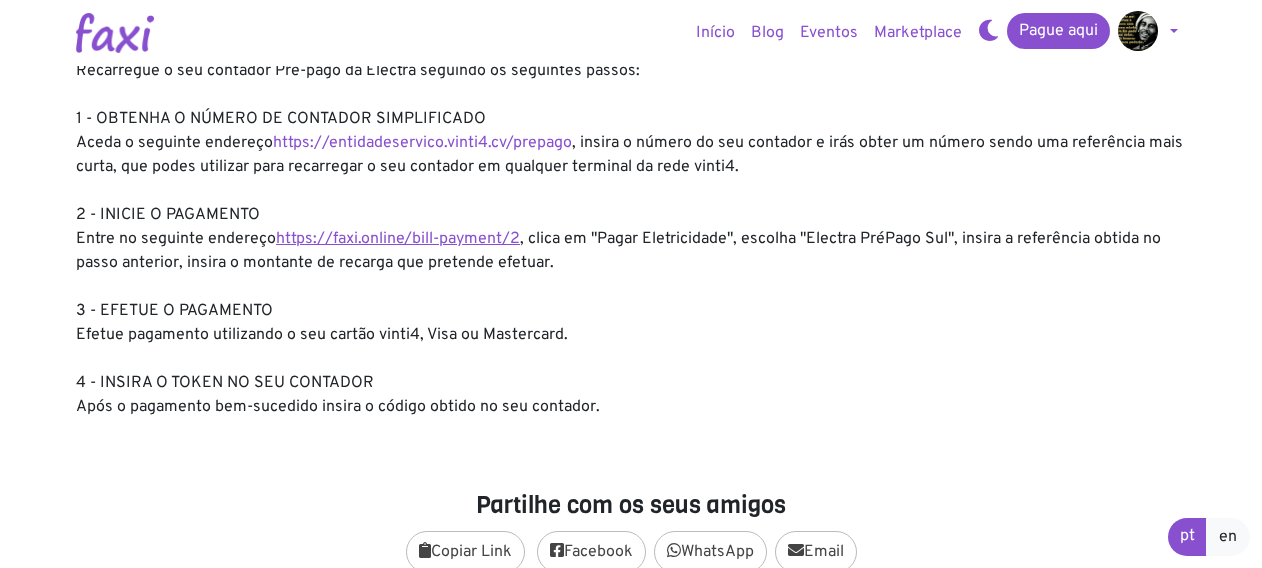 click on "https://faxi.online/bill-payment/2" at bounding box center [398, 239] 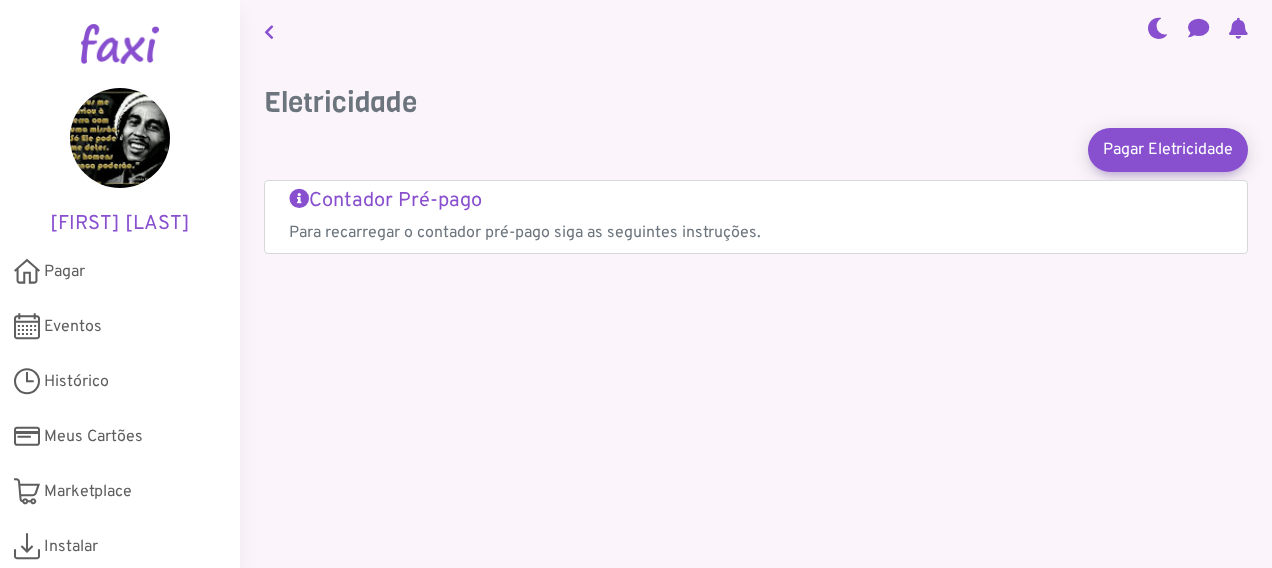 scroll, scrollTop: 0, scrollLeft: 0, axis: both 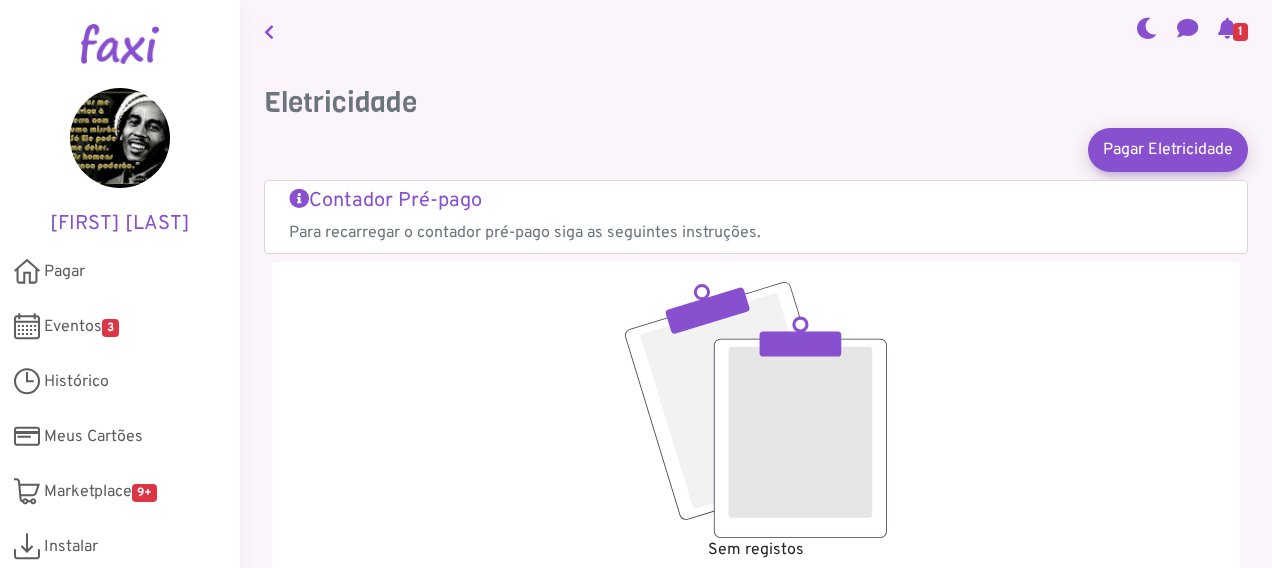 click on "Sem registos" at bounding box center [756, 422] 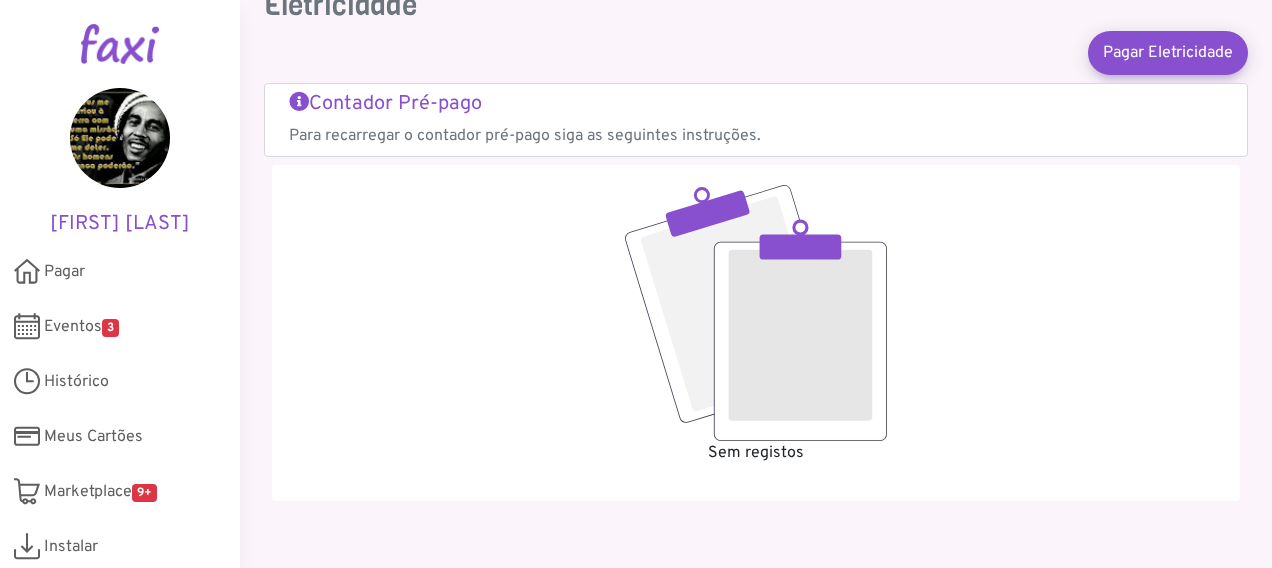 scroll, scrollTop: 93, scrollLeft: 0, axis: vertical 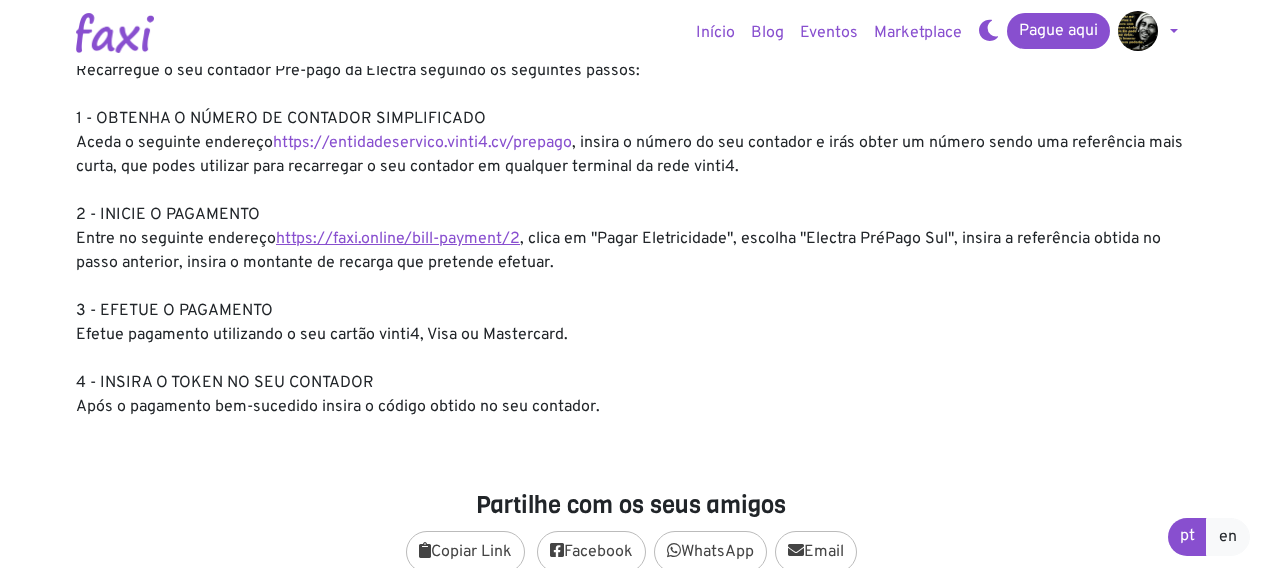 click on "https://faxi.online/bill-payment/2" at bounding box center [398, 239] 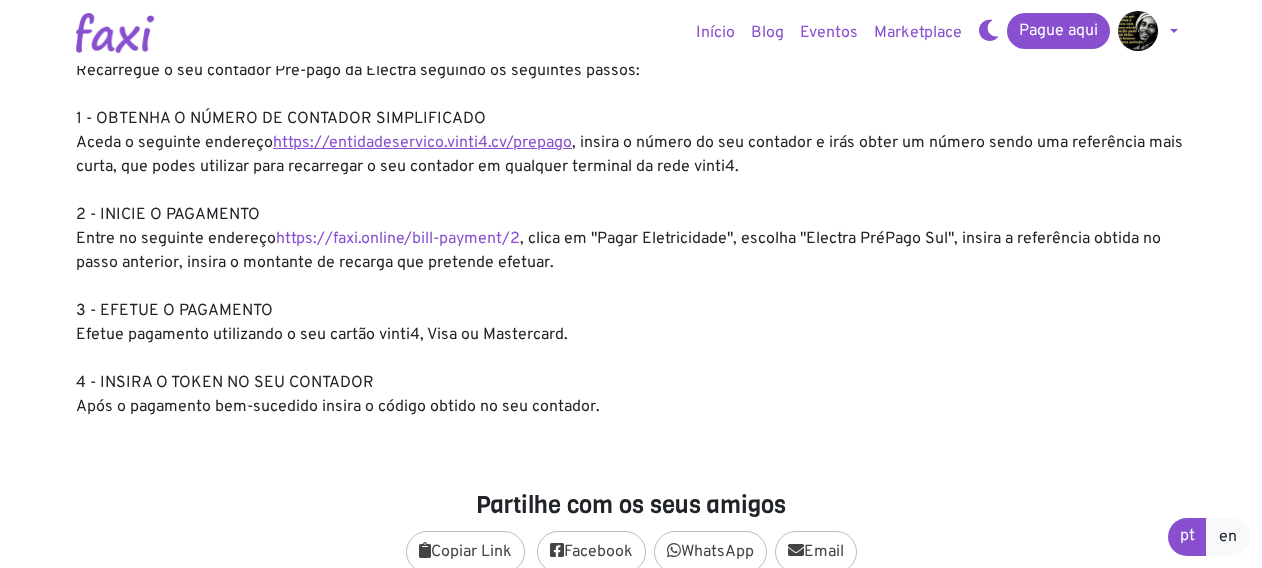 click on "https://entidadeservico.vinti4.cv/prepago" at bounding box center [422, 143] 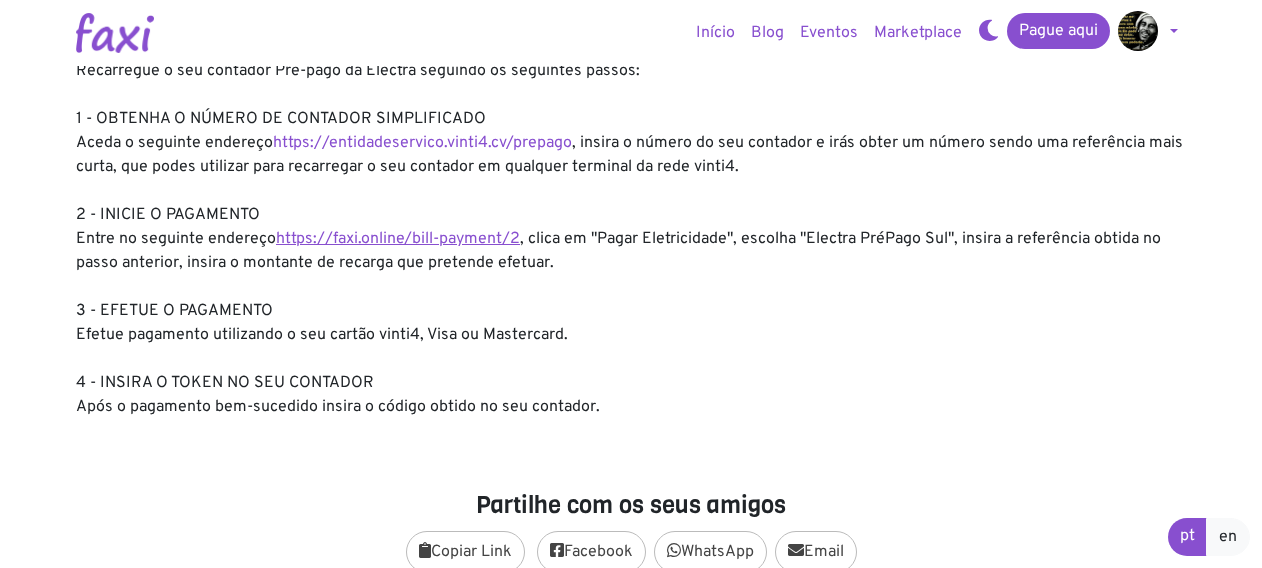 click on "https://faxi.online/bill-payment/2" at bounding box center [398, 239] 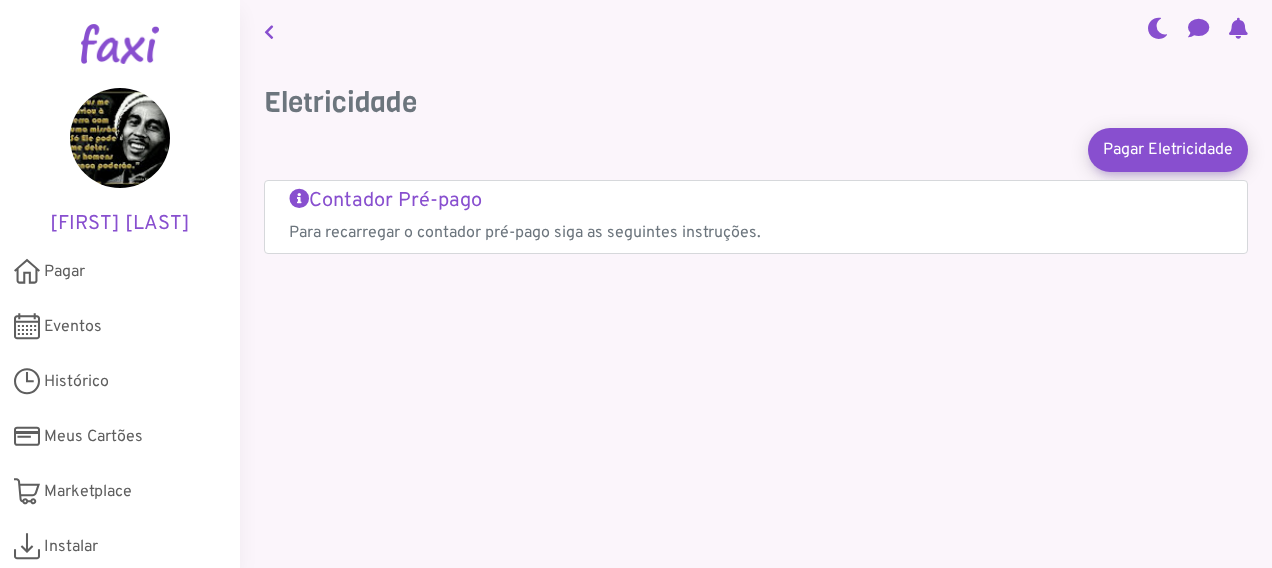 scroll, scrollTop: 0, scrollLeft: 0, axis: both 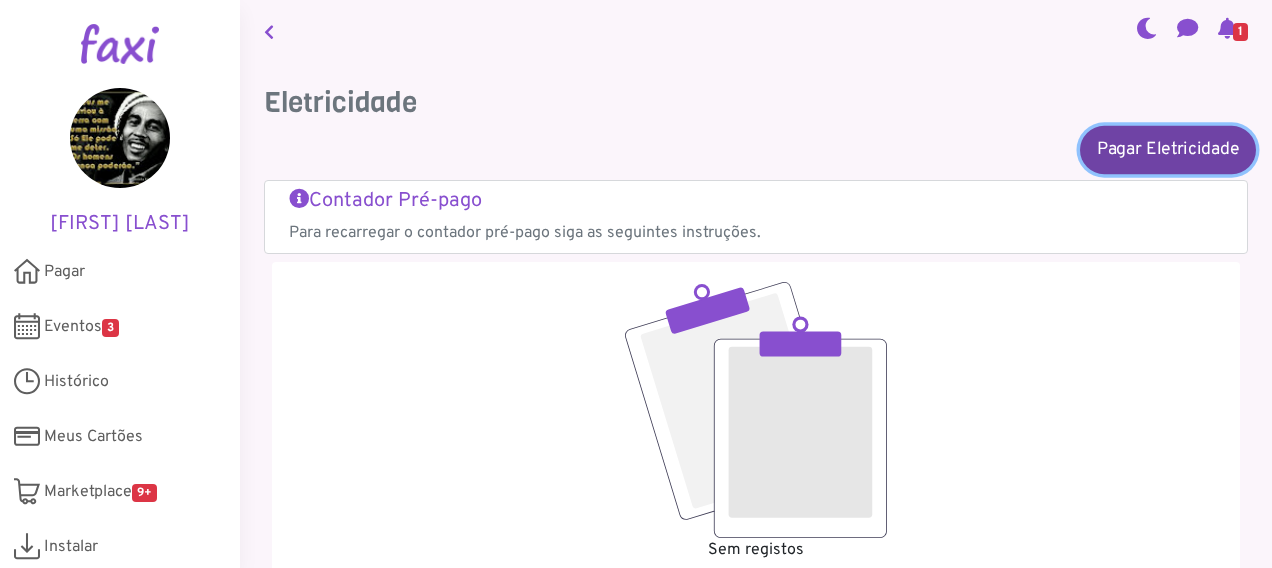 click on "Pagar
Eletricidade" at bounding box center [1168, 149] 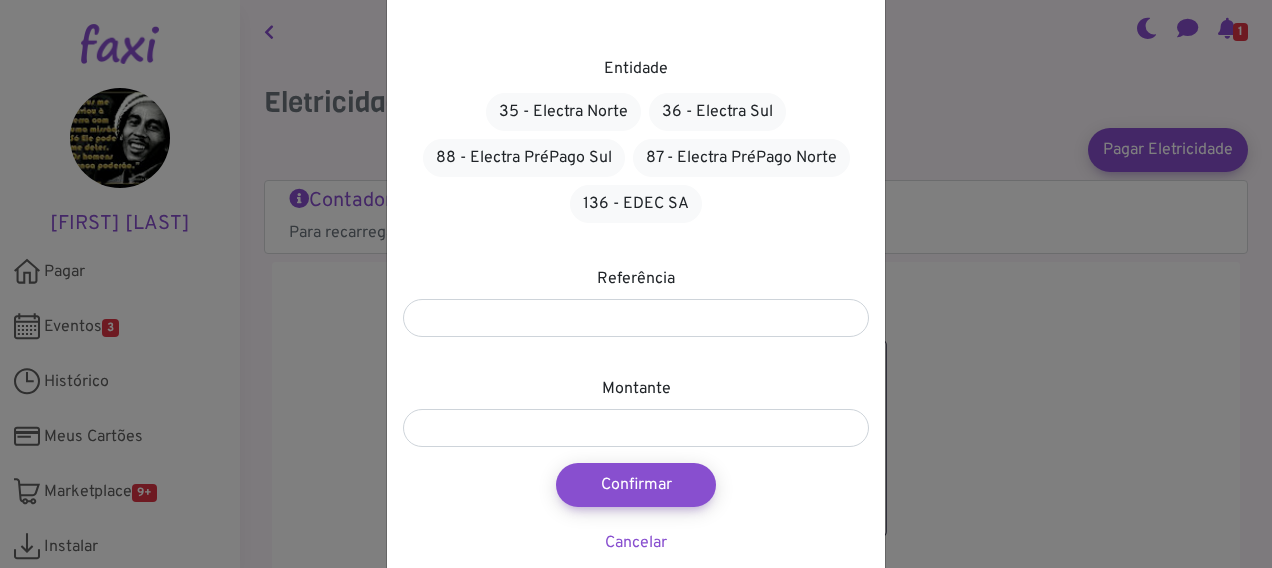 scroll, scrollTop: 109, scrollLeft: 0, axis: vertical 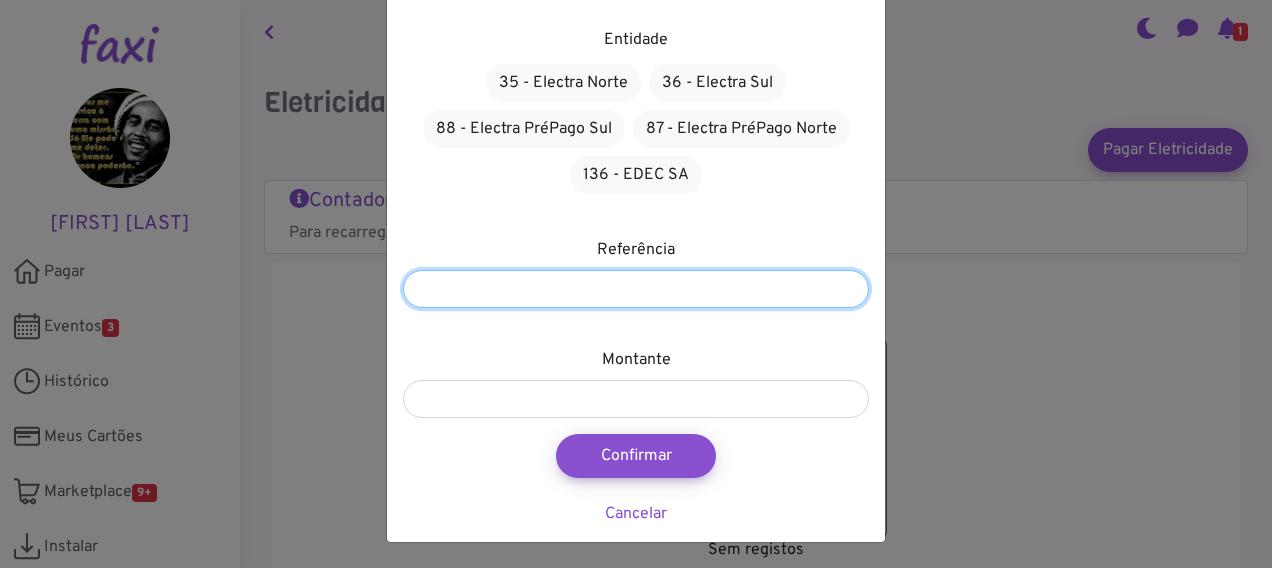 click at bounding box center (636, 289) 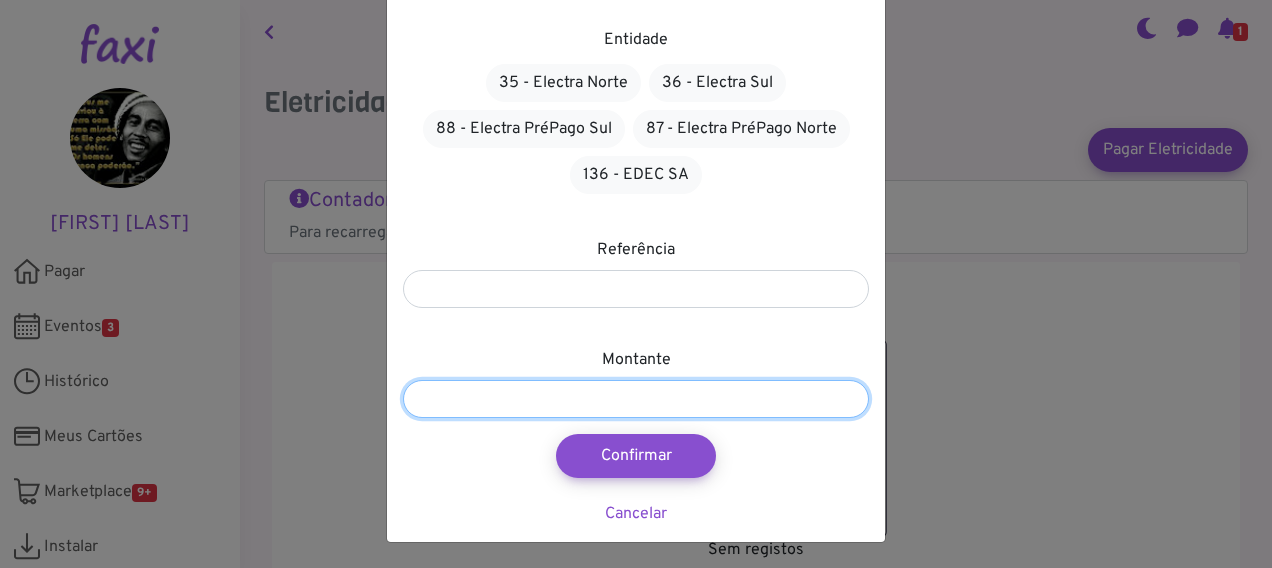 click at bounding box center [636, 399] 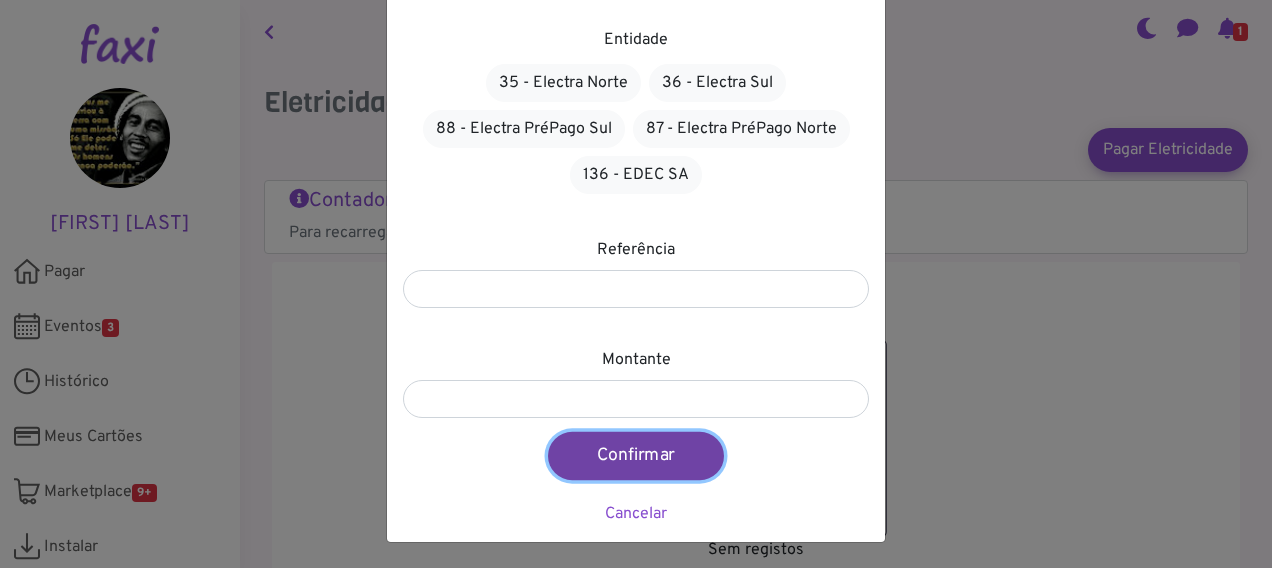 click on "Confirmar" at bounding box center [636, 456] 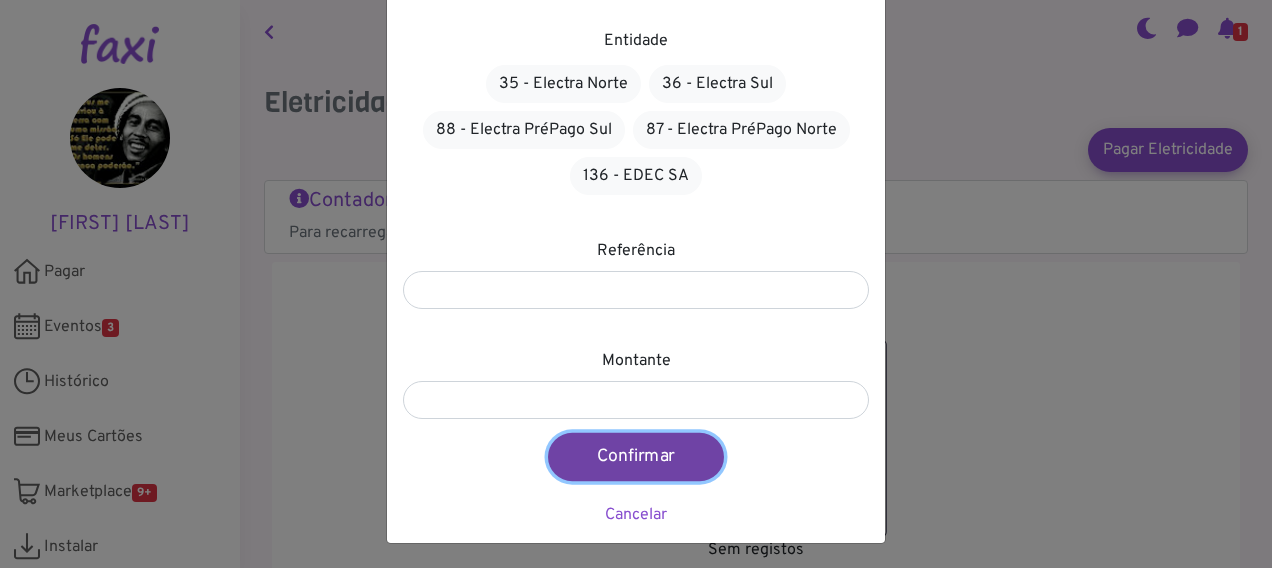click on "Confirmar" at bounding box center [636, 457] 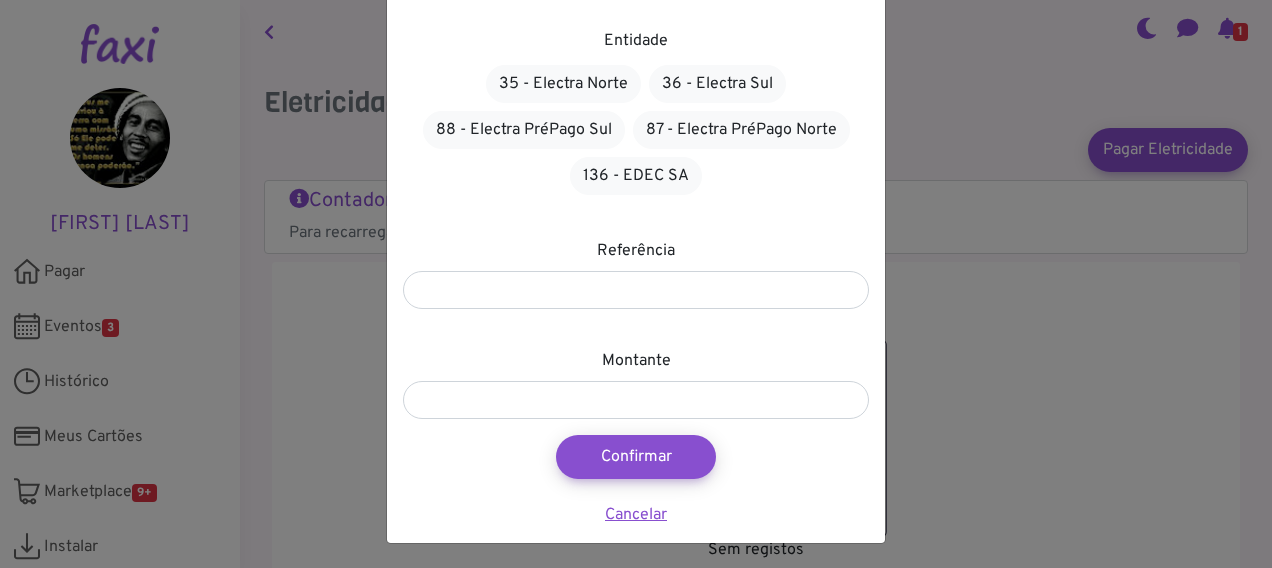 click on "Cancelar" at bounding box center (636, 515) 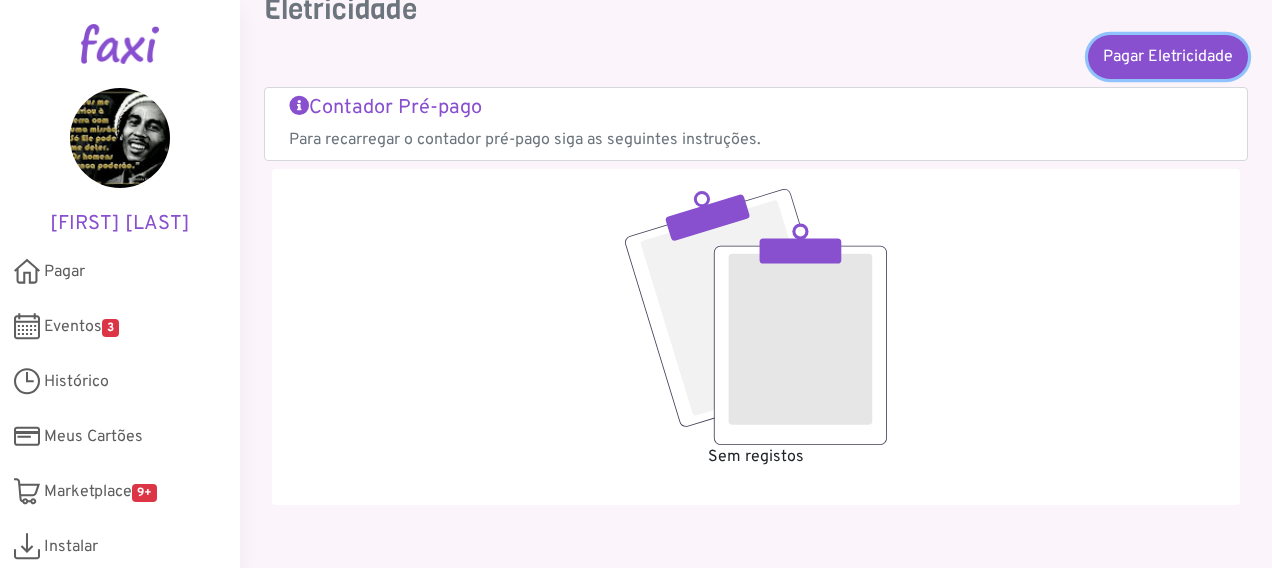 scroll, scrollTop: 0, scrollLeft: 0, axis: both 